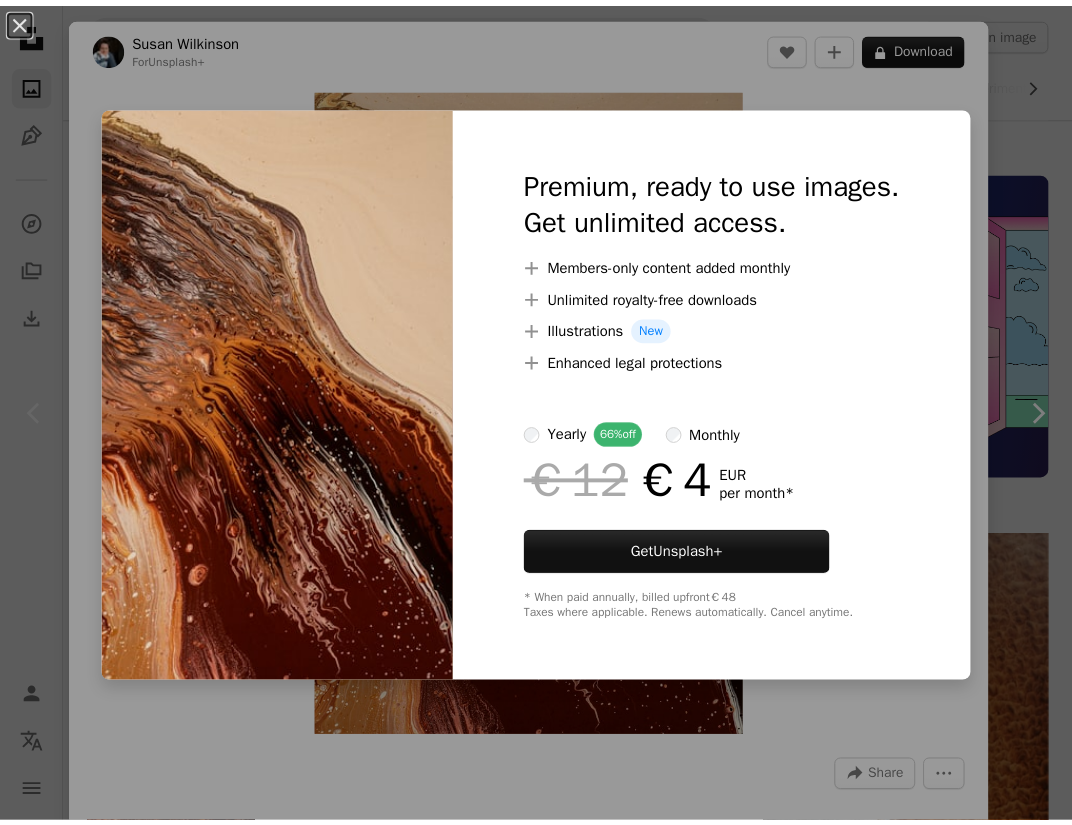 scroll, scrollTop: 339, scrollLeft: 0, axis: vertical 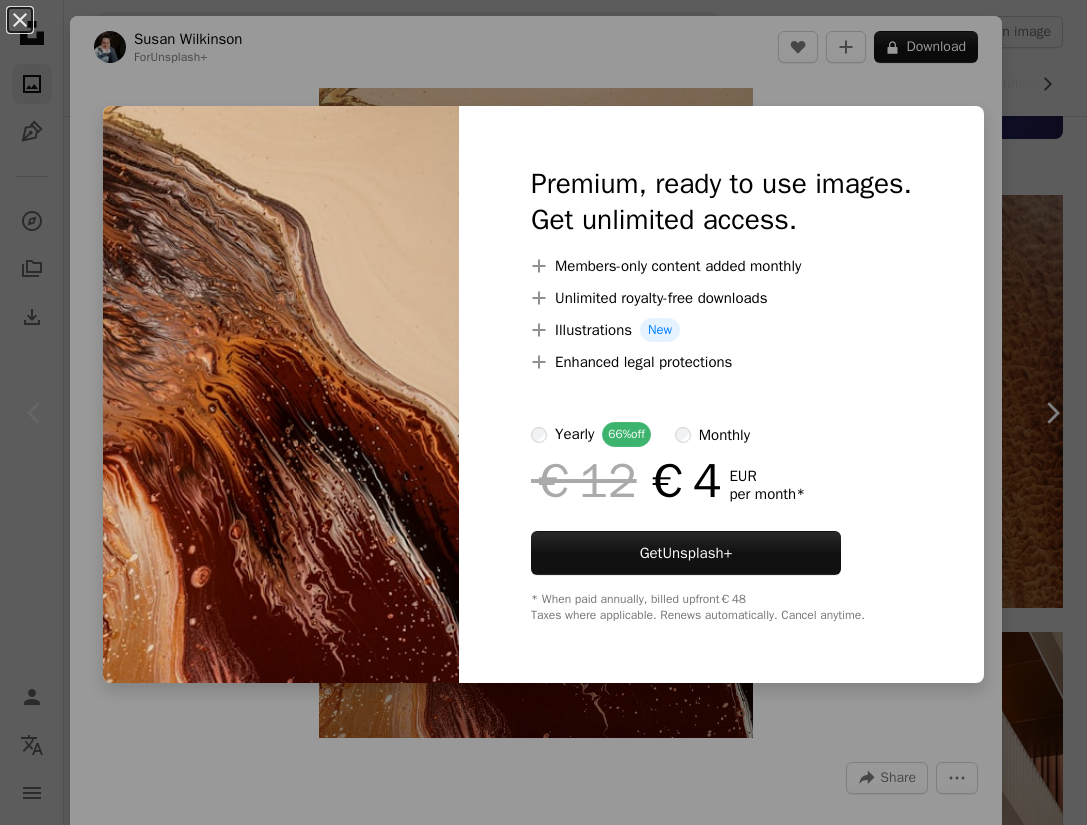 click on "An X shape Premium, ready to use images. Get unlimited access. A plus sign Members-only content added monthly A plus sign Unlimited royalty-free downloads A plus sign Illustrations  New A plus sign Enhanced legal protections yearly 66%  off monthly €12   €4 EUR per month * Get  Unsplash+ * When paid annually, billed upfront  €48 Taxes where applicable. Renews automatically. Cancel anytime." at bounding box center (543, 412) 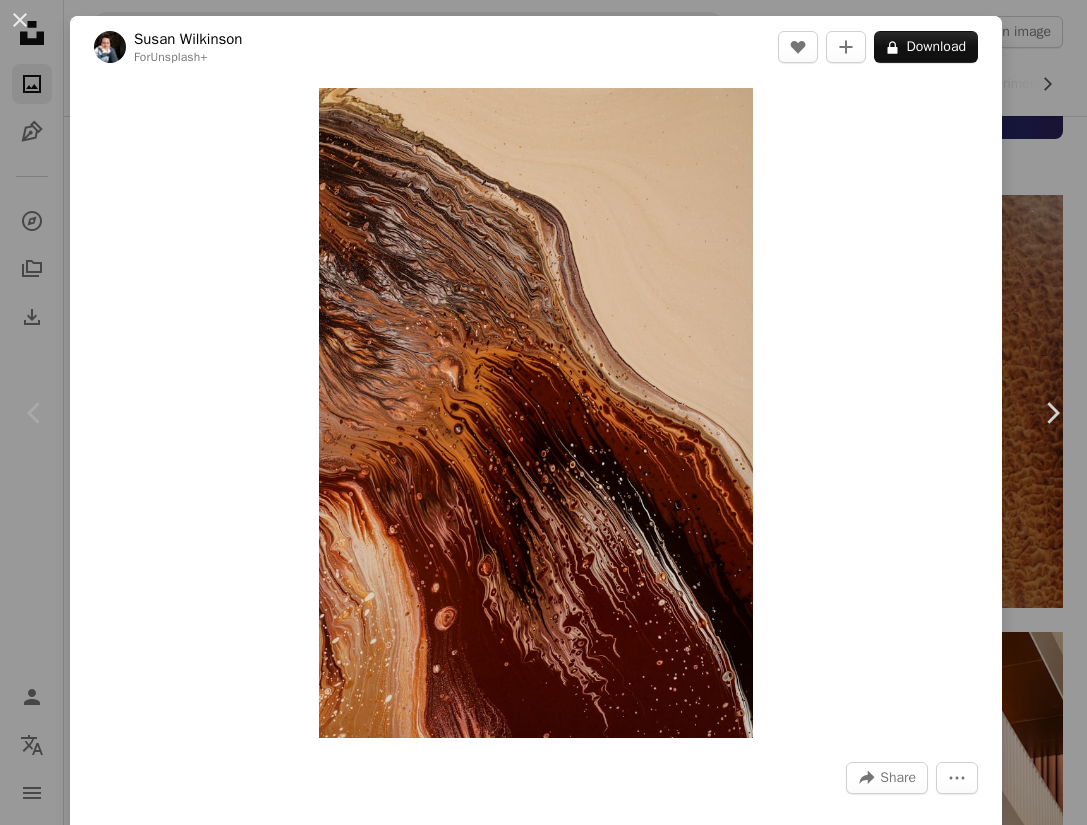 click on "Zoom in" at bounding box center [536, 413] 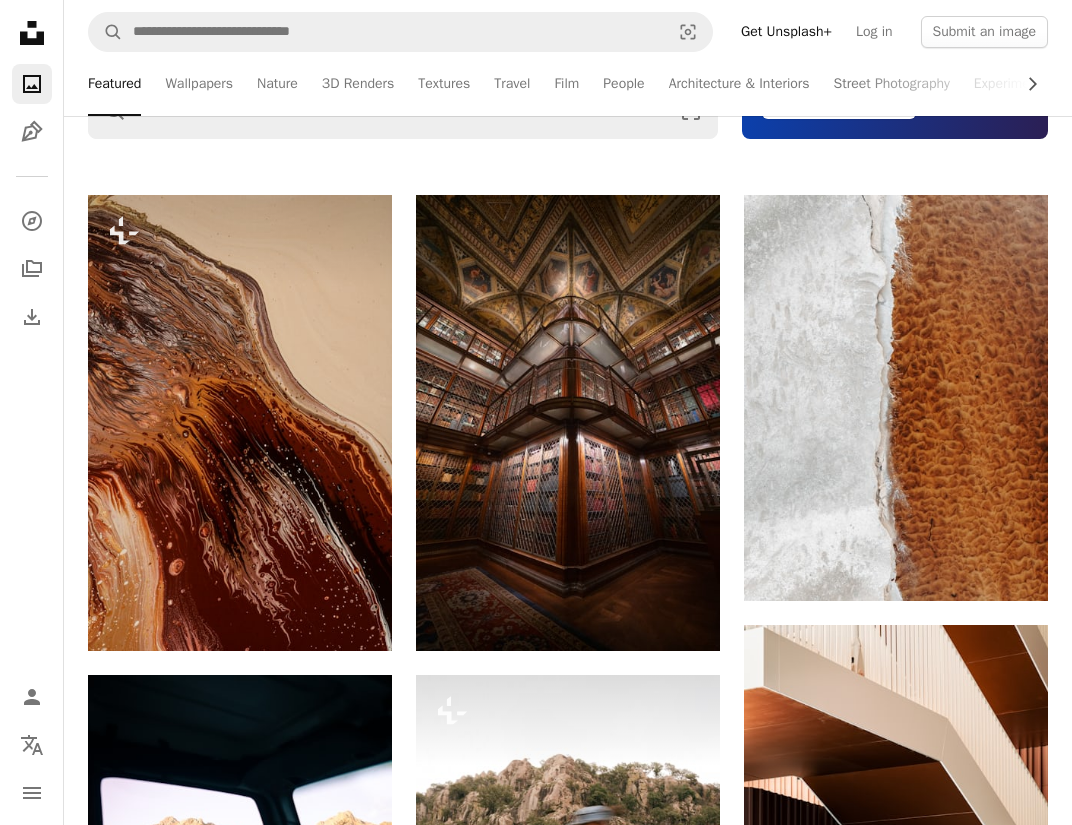 scroll, scrollTop: 0, scrollLeft: 0, axis: both 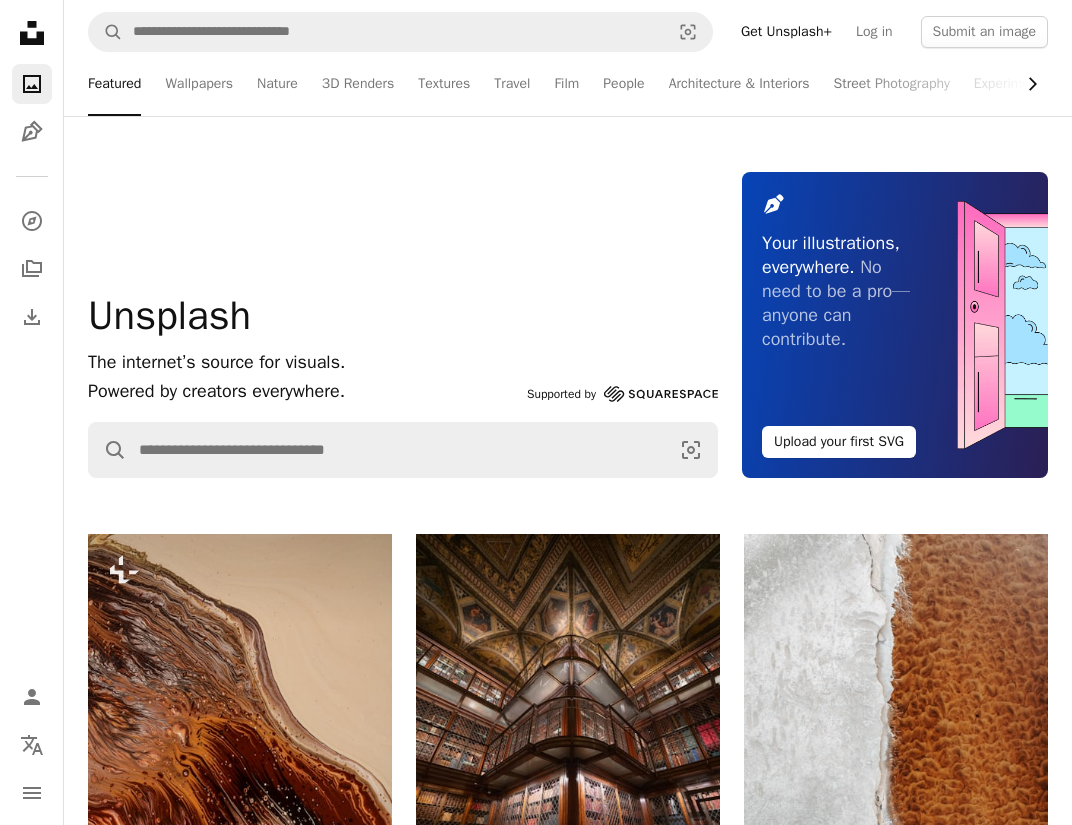 click on "Chevron right" 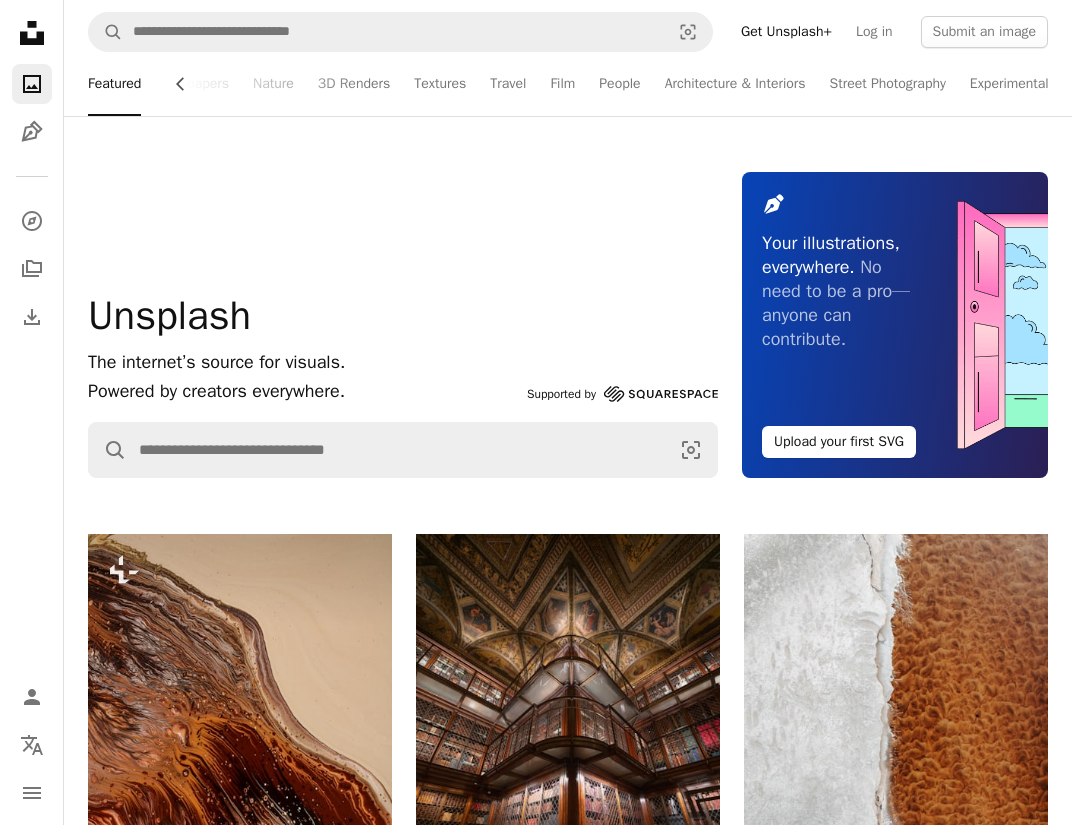 click on "Experimental" at bounding box center (1009, 84) 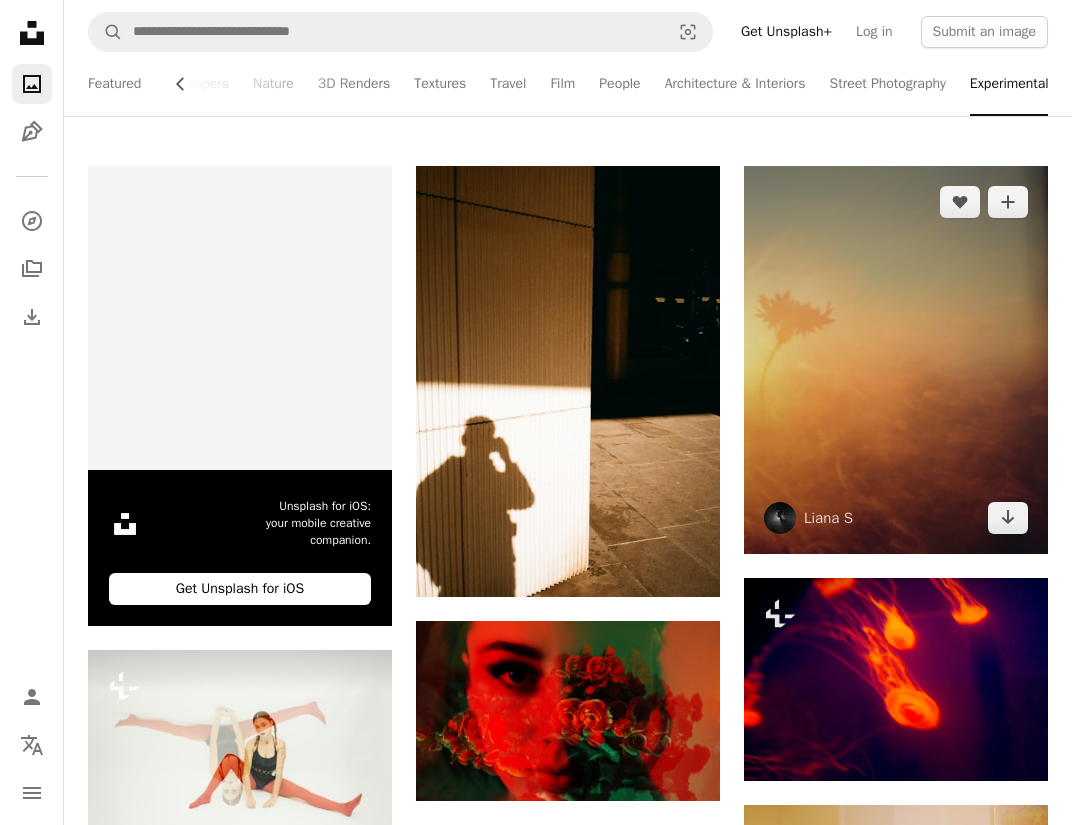 scroll, scrollTop: 383, scrollLeft: 0, axis: vertical 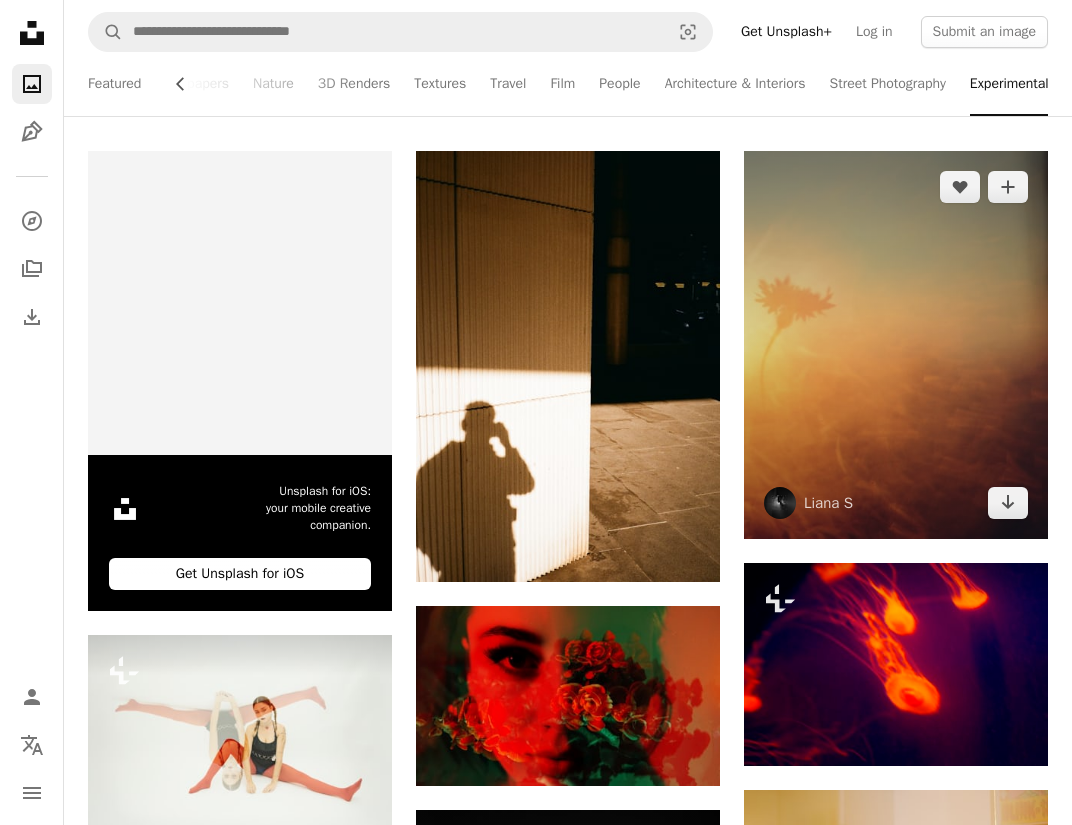 click at bounding box center [896, 345] 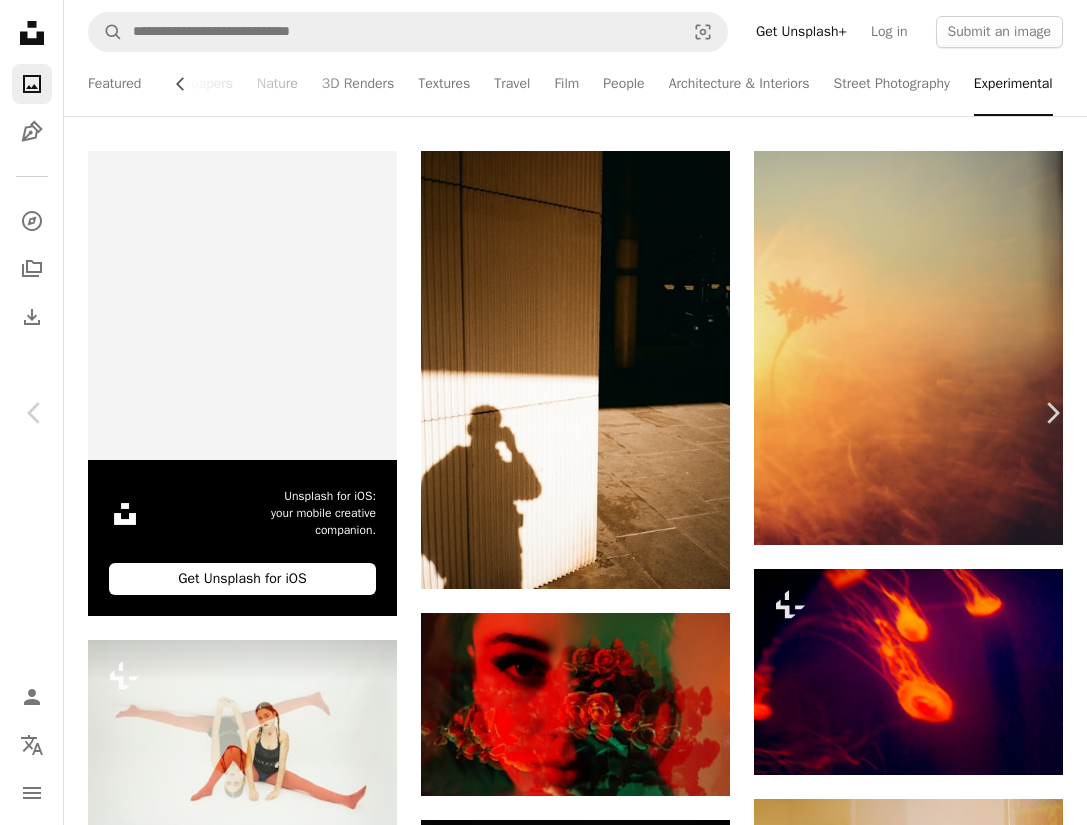 click on "An X shape Chevron left Chevron right [FIRST] [LAST] A heart A plus sign Download free Chevron down Zoom in Views -- Downloads -- Featured in Experimental A forward-right arrow Share Info icon Info More Actions Calendar outlined Published [TIME] ago Camera NIKON CORPORATION, NIKON D600 Safety Free to use under the Unsplash License experimental flower sunrise sun scenery weather blossom fog outdoors mist petal Free stock photos Browse premium related images on iStock | Save 20% with code UNSPLASH20 View more on iStock ↗ Related images A heart A plus sign [FIRST] [LAST] Arrow pointing down Plus sign for Unsplash+ A heart A plus sign [FIRST] [LAST] For Unsplash+ A lock Download A heart A plus sign [FIRST] [LAST] Arrow pointing down A heart A plus sign [FIRST] [LAST] Available for hire A checkmark inside of a circle Arrow pointing down Plus sign for Unsplash+ A heart A plus sign [FIRST] [LAST] For Unsplash+ A lock Download A heart A plus sign [FIRST] [LAST] Arrow pointing down A heart A plus sign [FIRST] [LAST] For" at bounding box center (543, 5313) 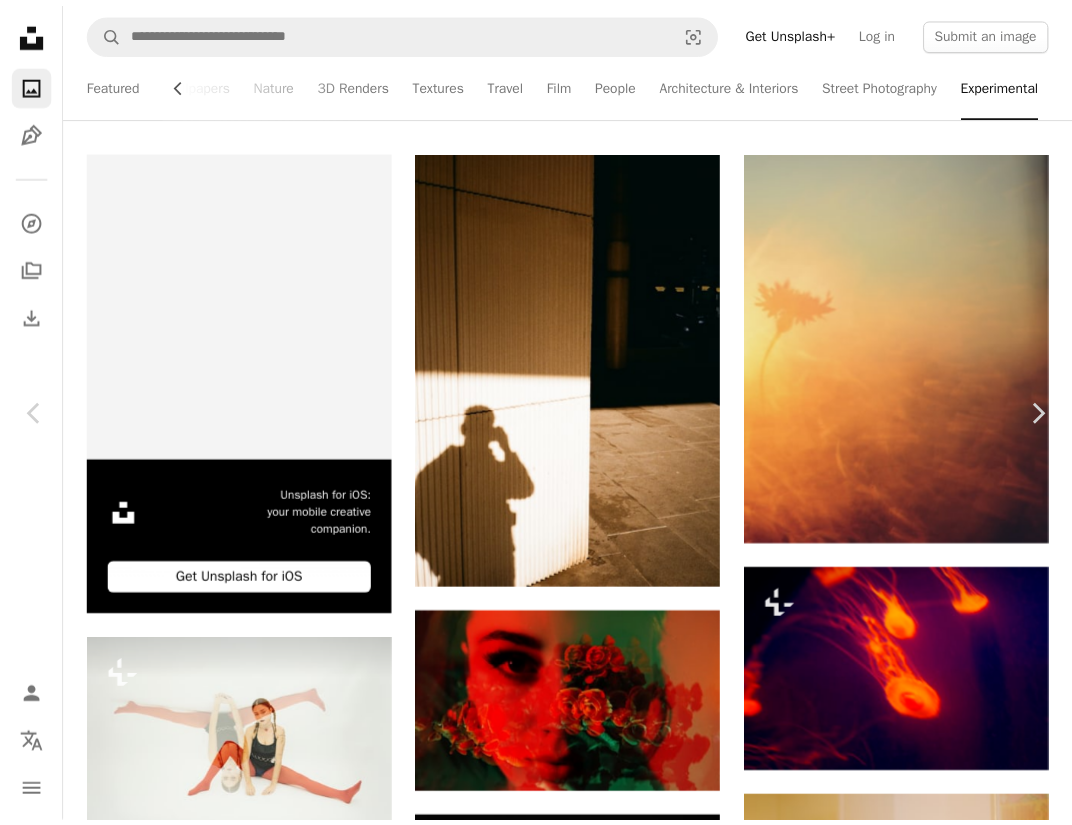 scroll, scrollTop: 0, scrollLeft: 23, axis: horizontal 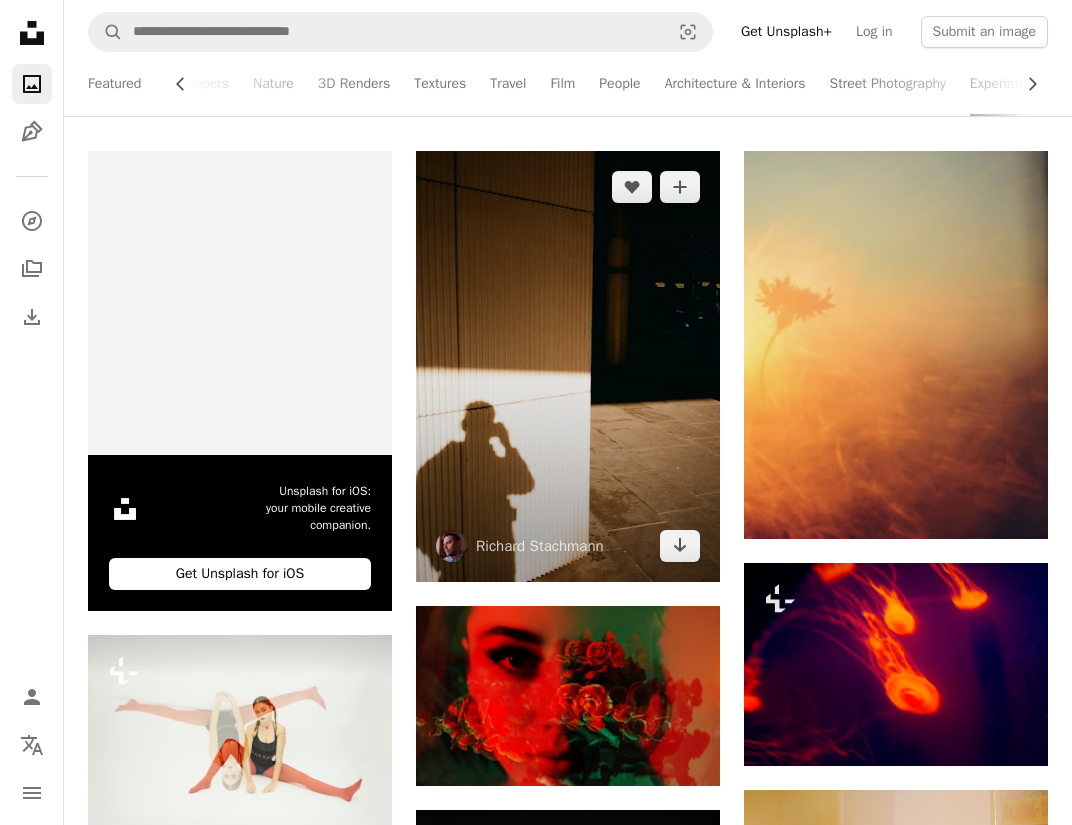 click at bounding box center (568, 366) 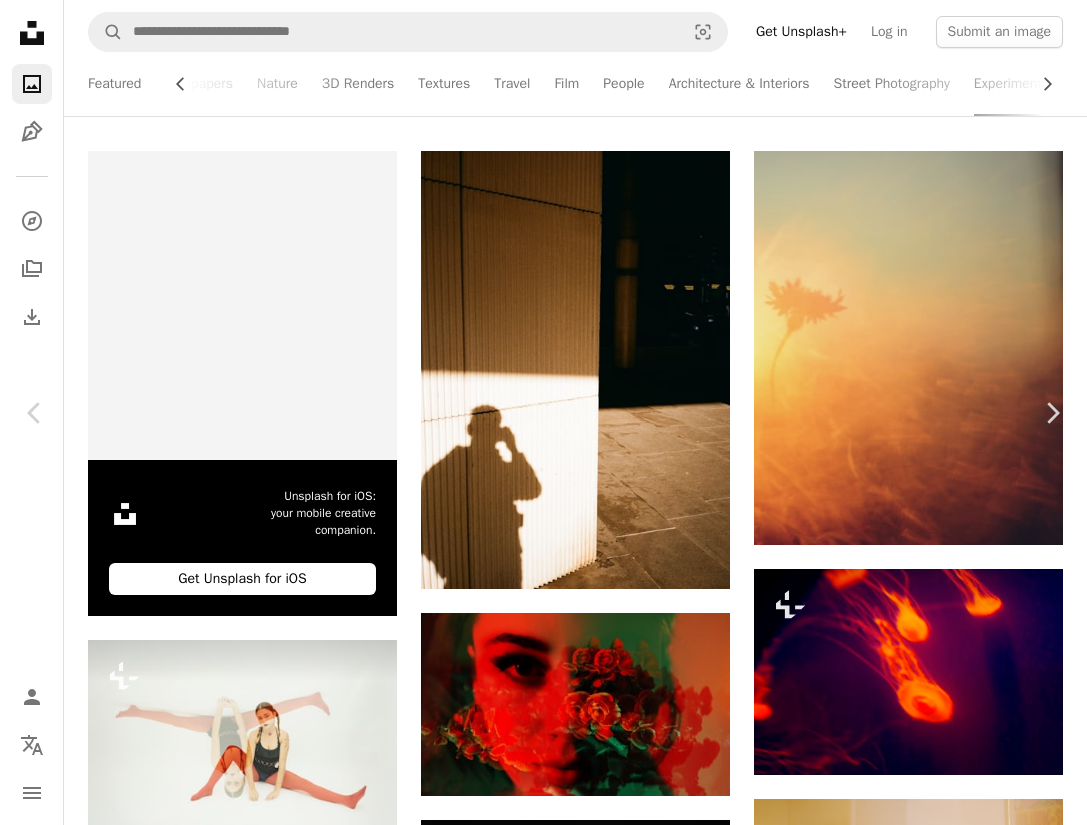 click on "An X shape Chevron left Chevron right [FIRST] [LAST] [LAST] A heart A plus sign Download free Chevron down Zoom in Views -- Downloads -- Featured in Film , Experimental A forward-right arrow Share Info icon Info More Actions A map marker [CITY], [COUNTRY] Calendar outlined Published [TIME] ago Camera NORITSU KOKI, EZ Controller Safety Free to use under the Unsplash License film photography experimental film photo analogue photography analog photography shot on film analogue photo analog photo portrait city man human road photo face wall adult photography street urban Free images Browse premium related images on iStock | Save 20% with code UNSPLASH20 View more on iStock ↗ Related images A heart A plus sign [FIRST] [LAST] Available for hire A checkmark inside of a circle Arrow pointing down Plus sign for Unsplash+ A heart A plus sign [FIRST] [LAST] For Unsplash+ A lock Download A heart A plus sign [FIRST] [LAST] Available for hire A checkmark inside of a circle Arrow pointing down A heart For" at bounding box center [543, 5313] 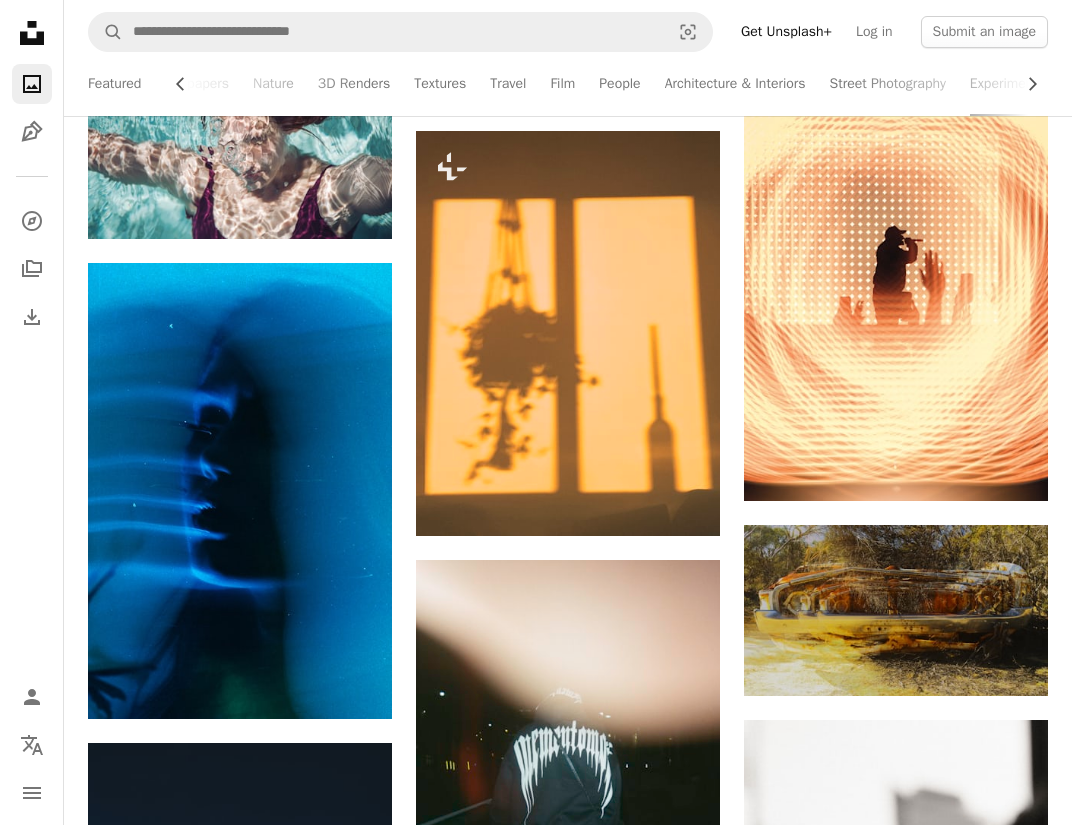 scroll, scrollTop: 2572, scrollLeft: 0, axis: vertical 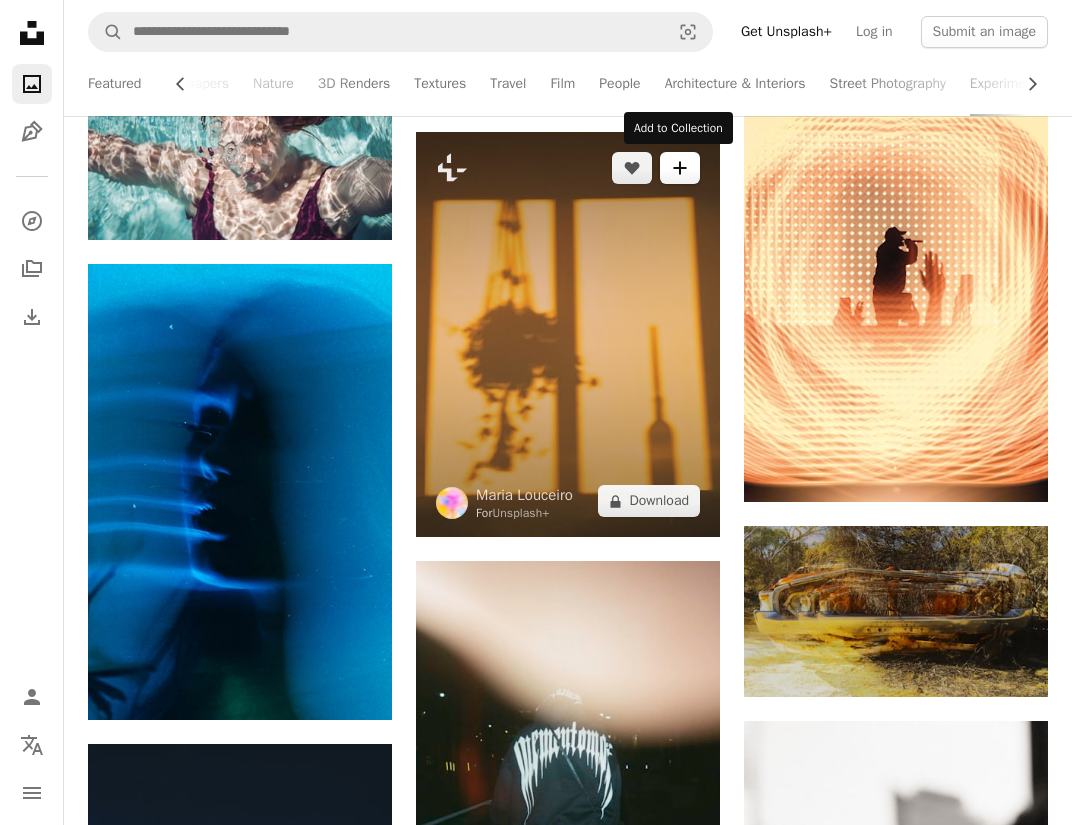 click on "A plus sign" 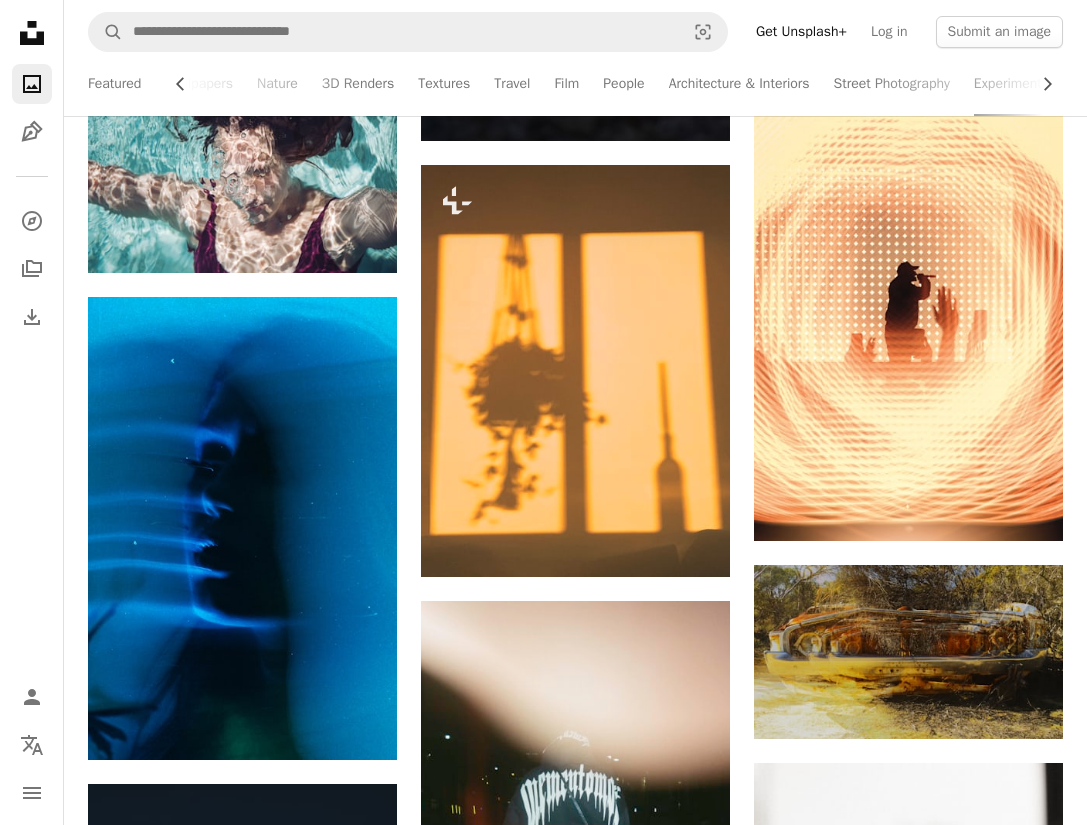 click on "An X shape Join Unsplash Already have an account?  Login First name Last name Email Username  (only letters, numbers and underscores) Password  (min. 8 char) Join By joining, you agree to the  Terms  and  Privacy Policy ." at bounding box center (543, 4072) 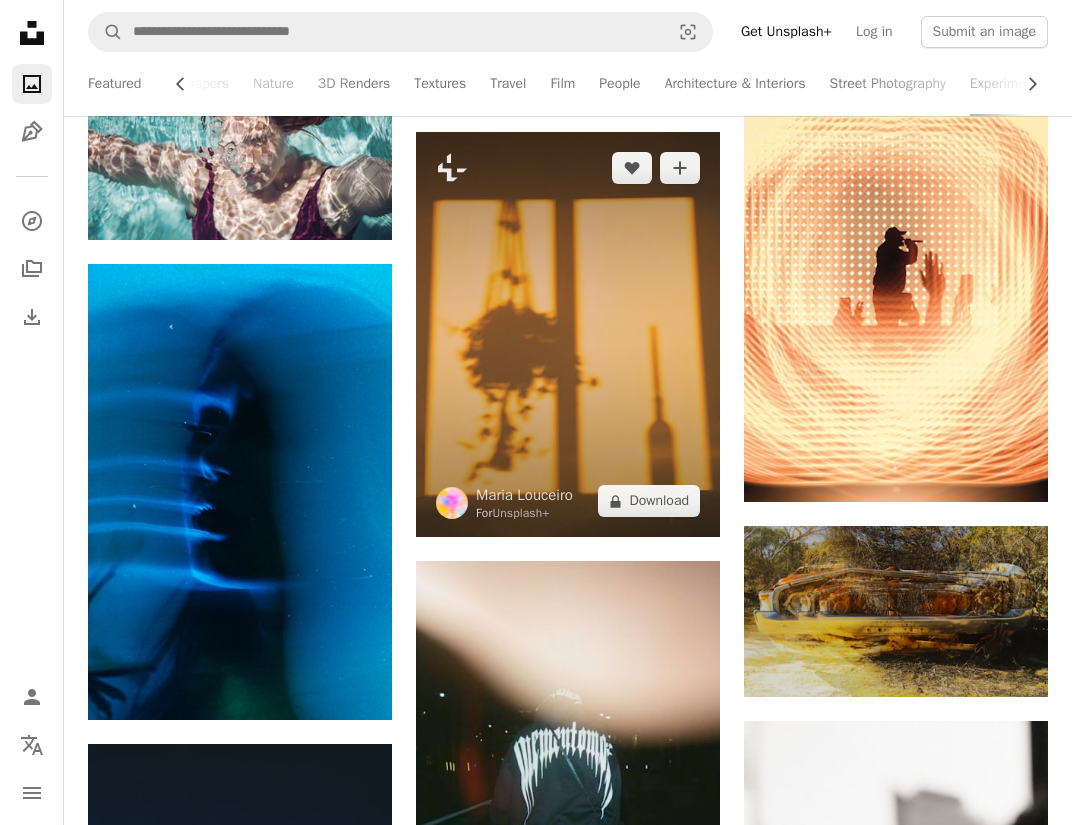 click at bounding box center (568, 334) 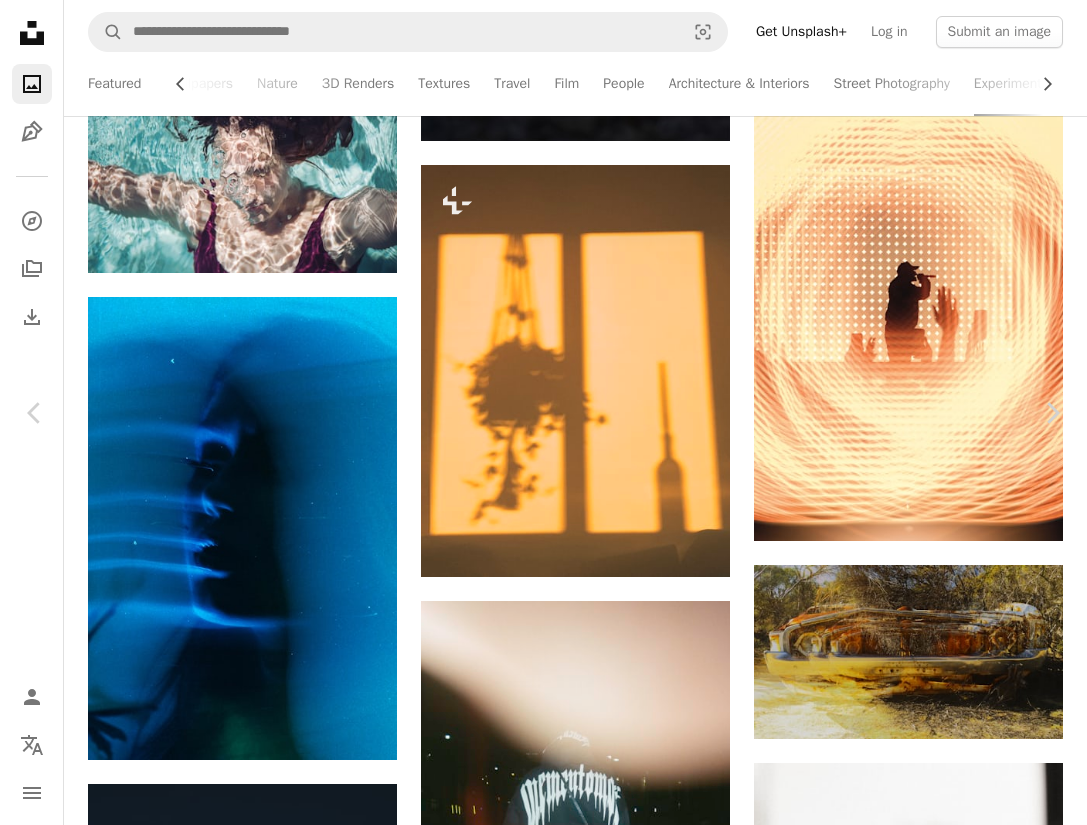 click on "[FIRST] [LAST] For  Unsplash+ A heart A plus sign A lock Download" at bounding box center [536, 3707] 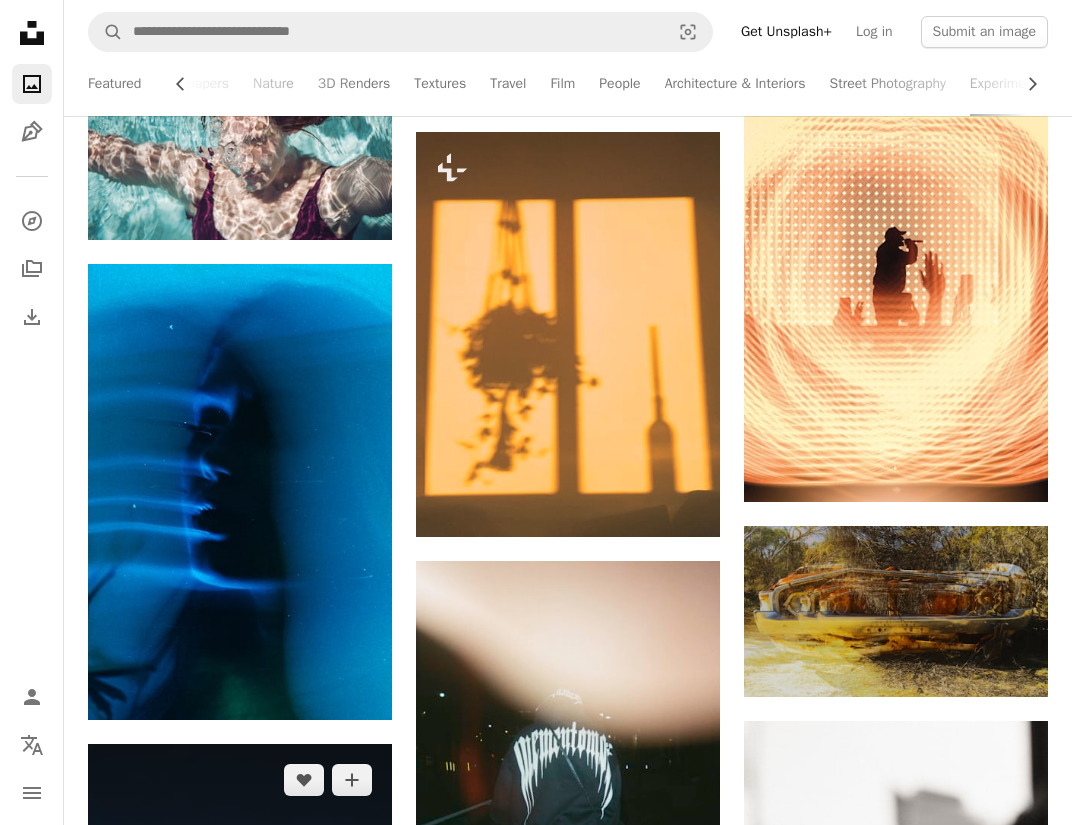 click at bounding box center [240, 972] 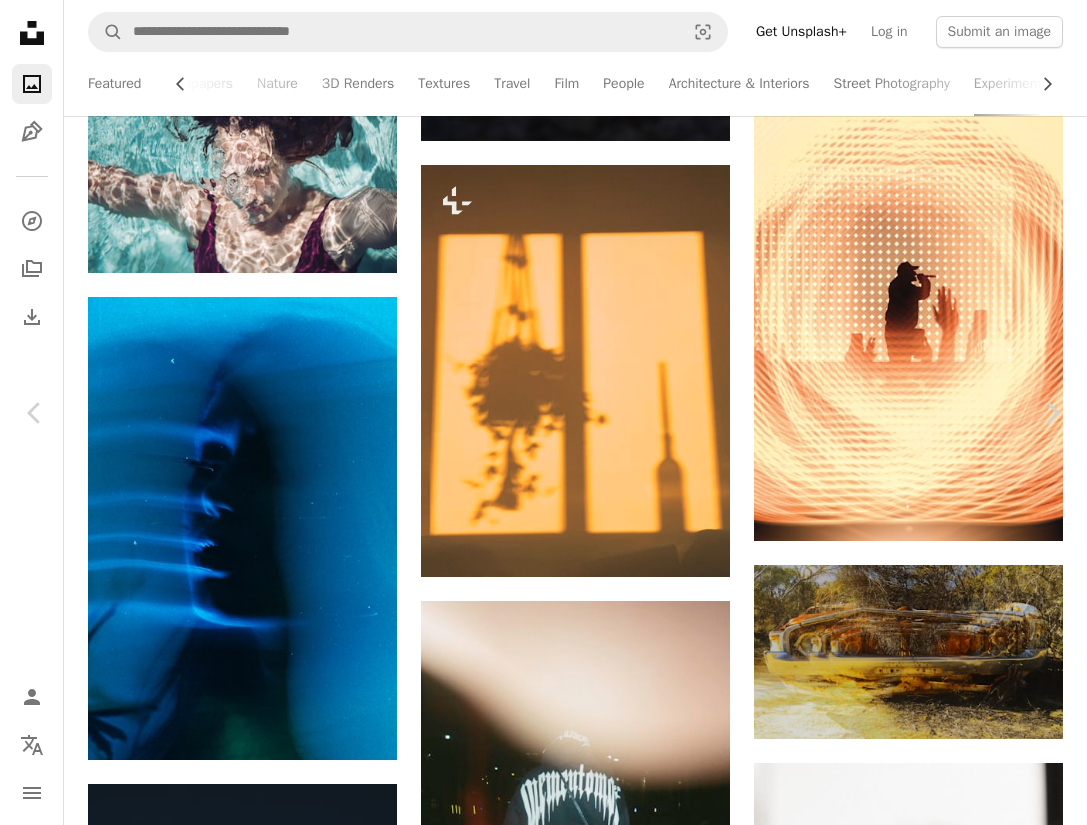 click on "Chevron down" 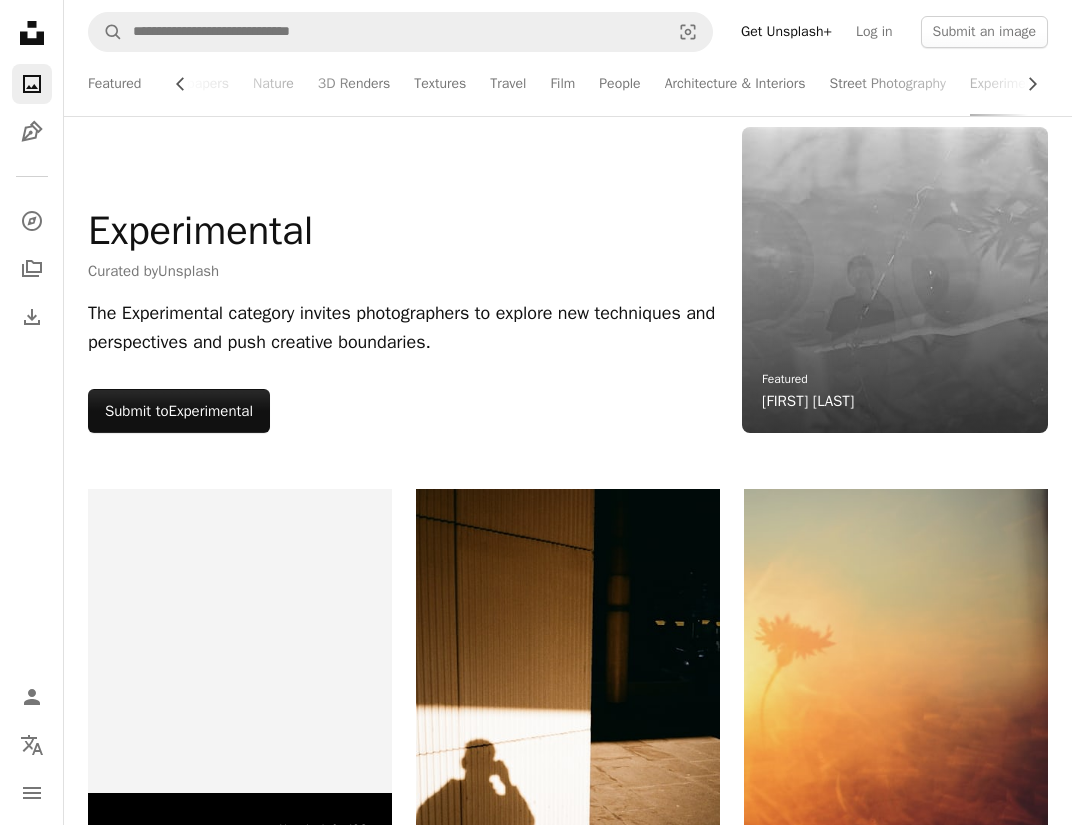 scroll, scrollTop: 0, scrollLeft: 0, axis: both 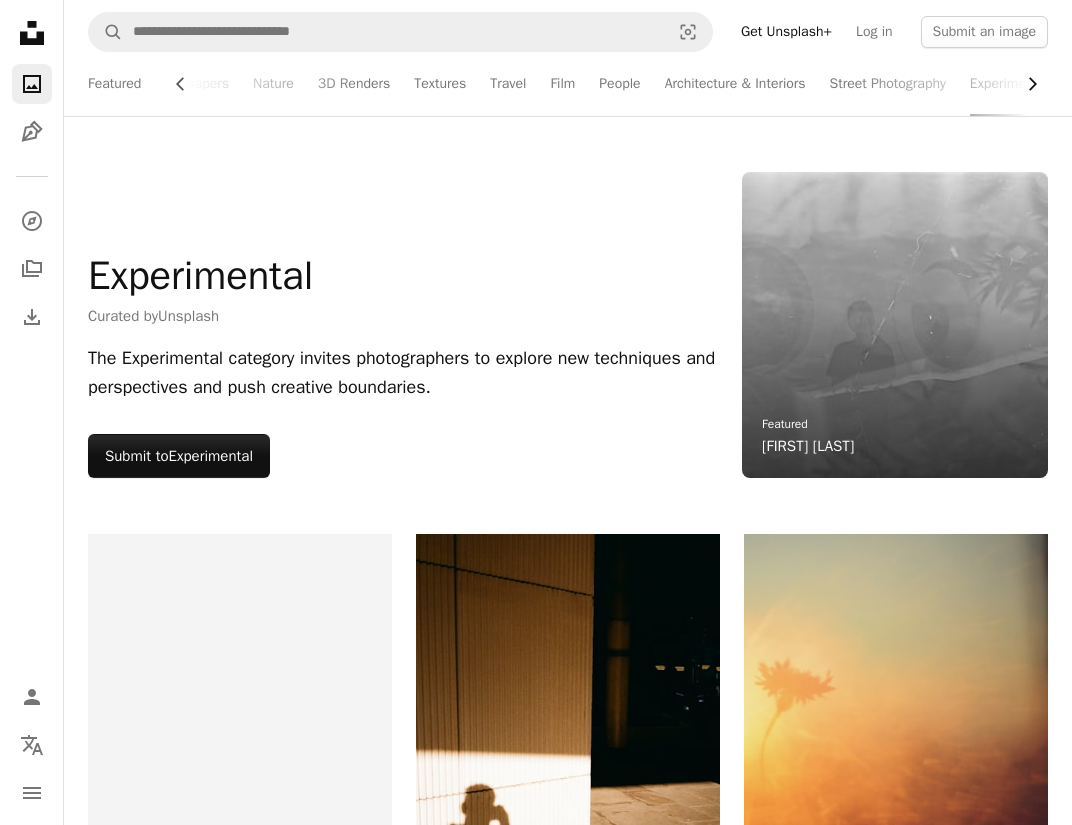 click 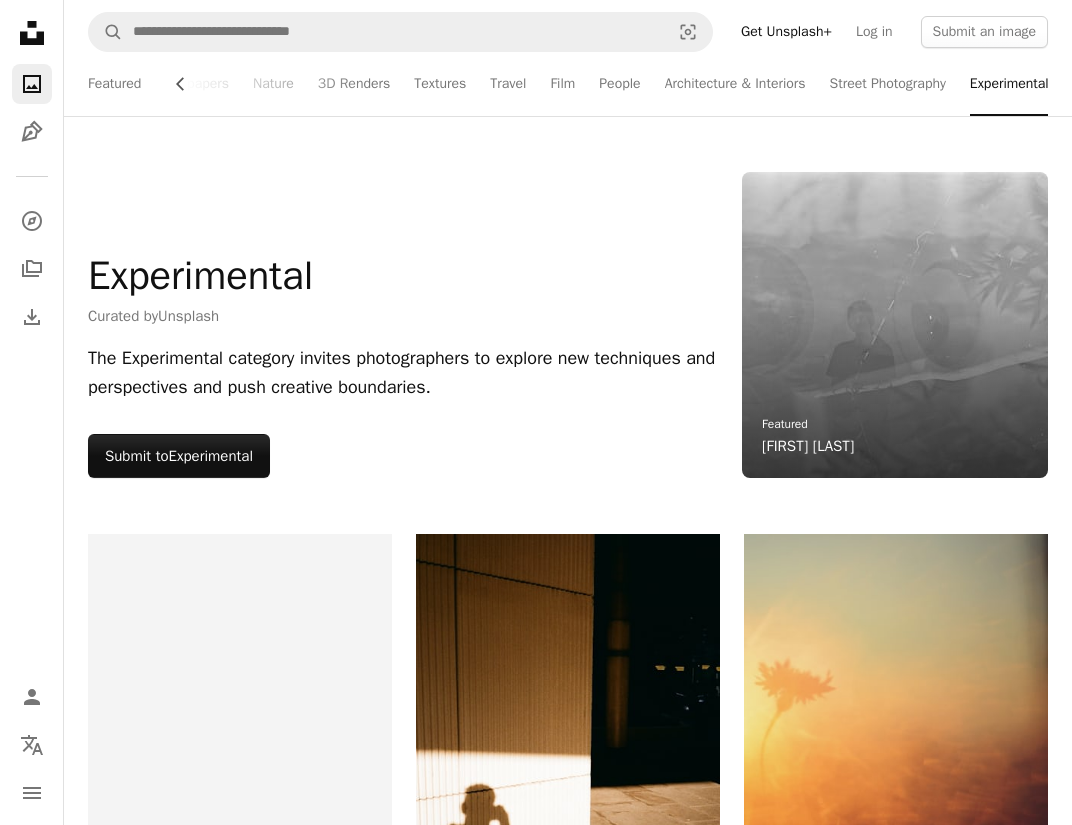 scroll, scrollTop: 0, scrollLeft: 38, axis: horizontal 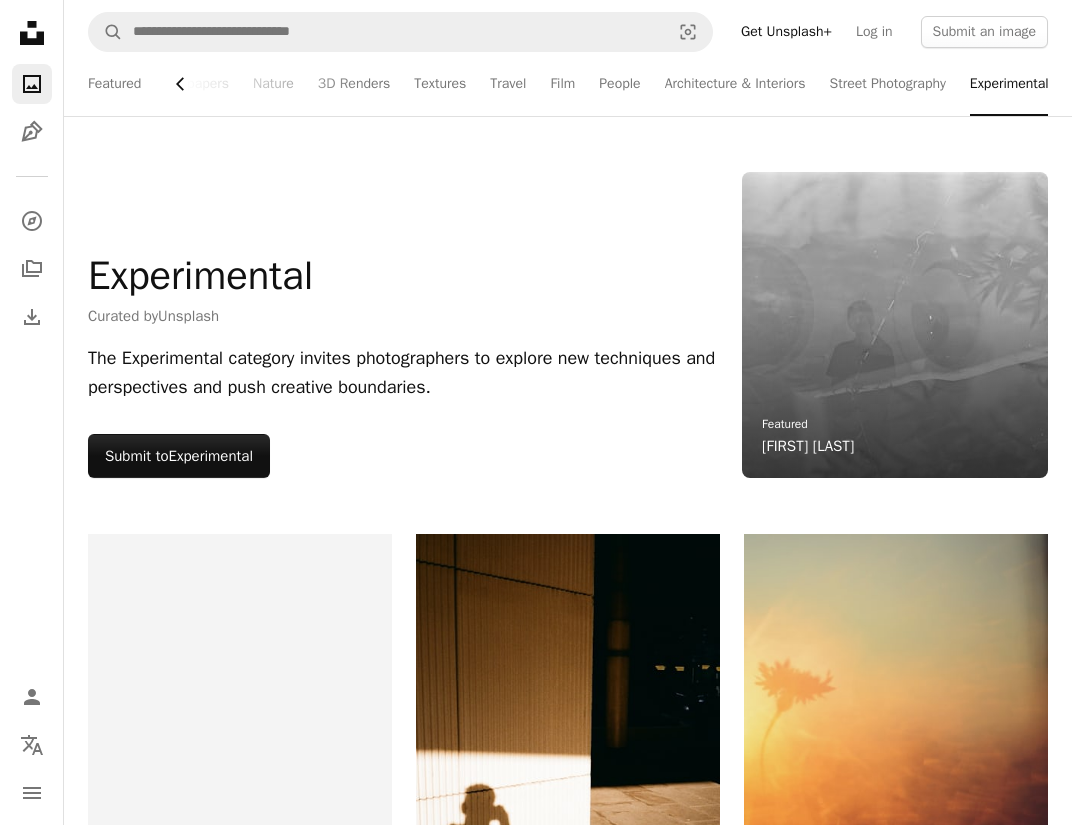 click on "Chevron left" 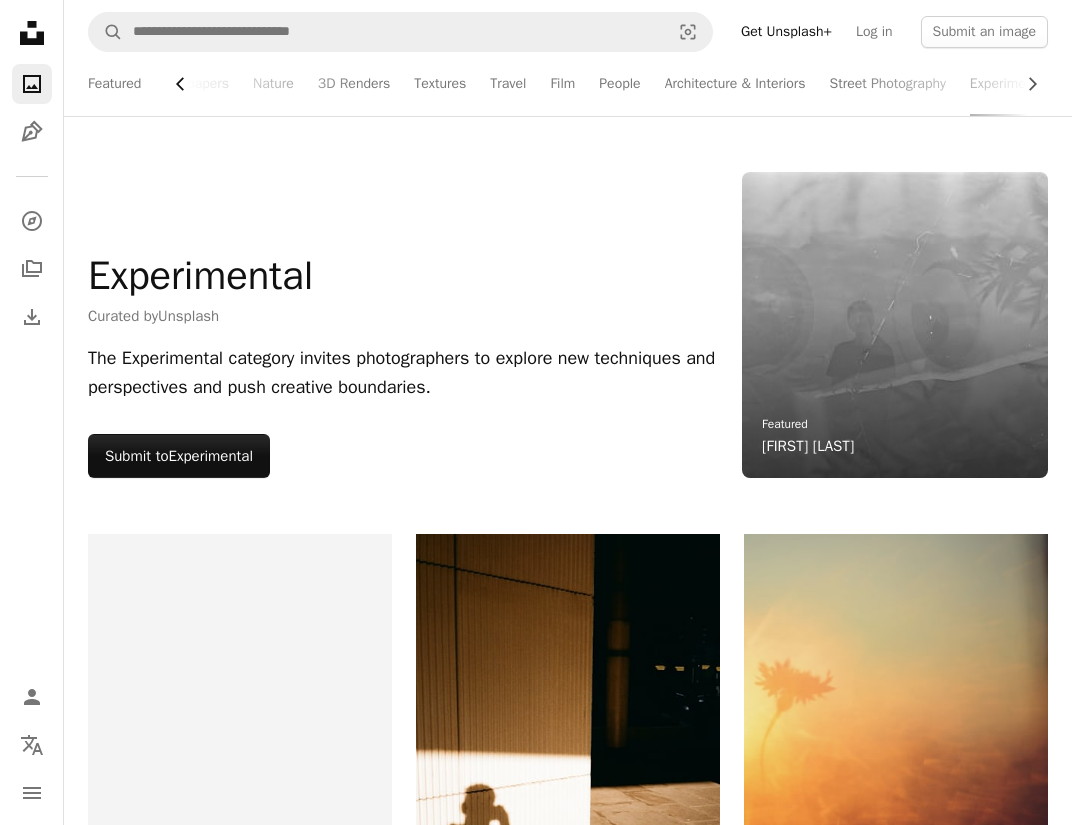 scroll, scrollTop: 0, scrollLeft: 0, axis: both 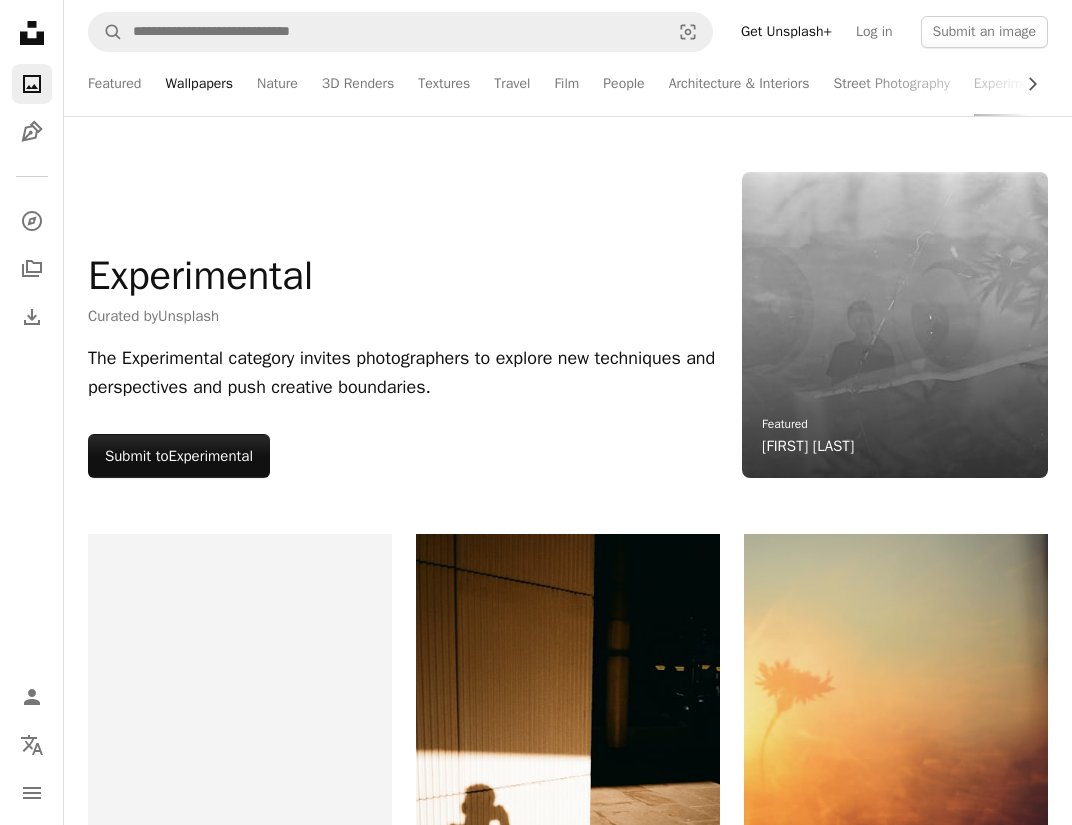 click on "Wallpapers" at bounding box center (199, 84) 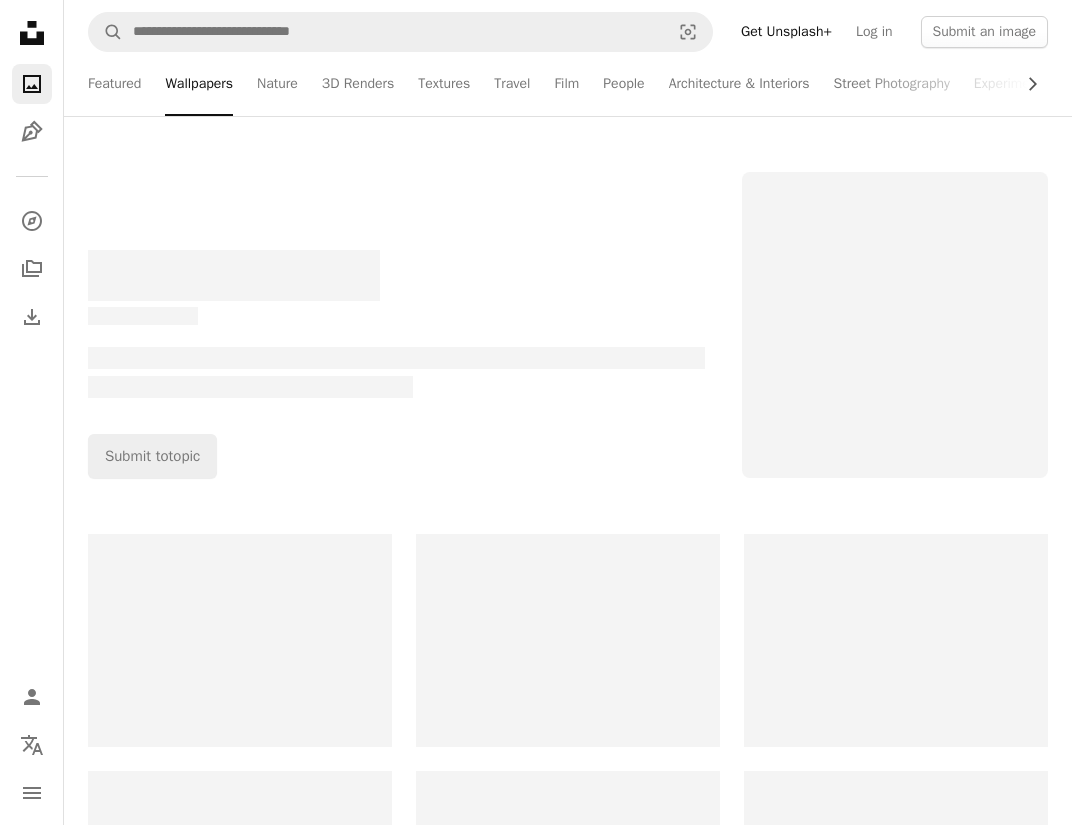 click on "Wallpapers" at bounding box center (199, 84) 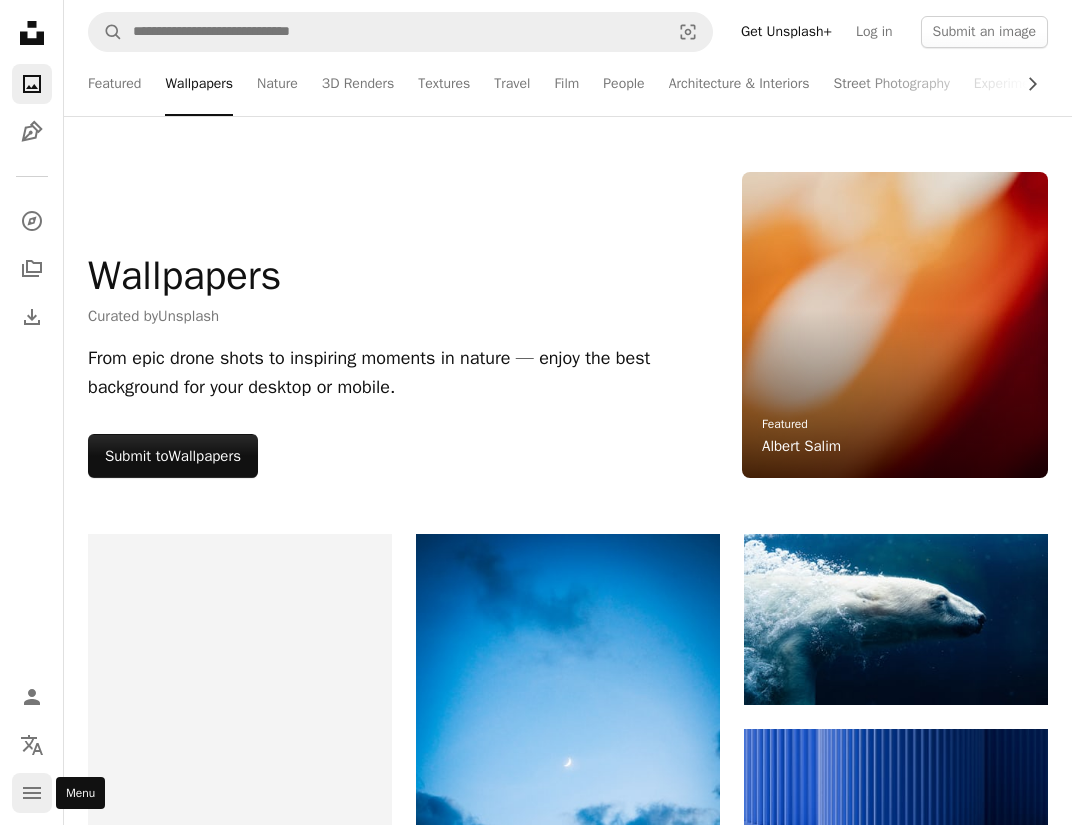 click 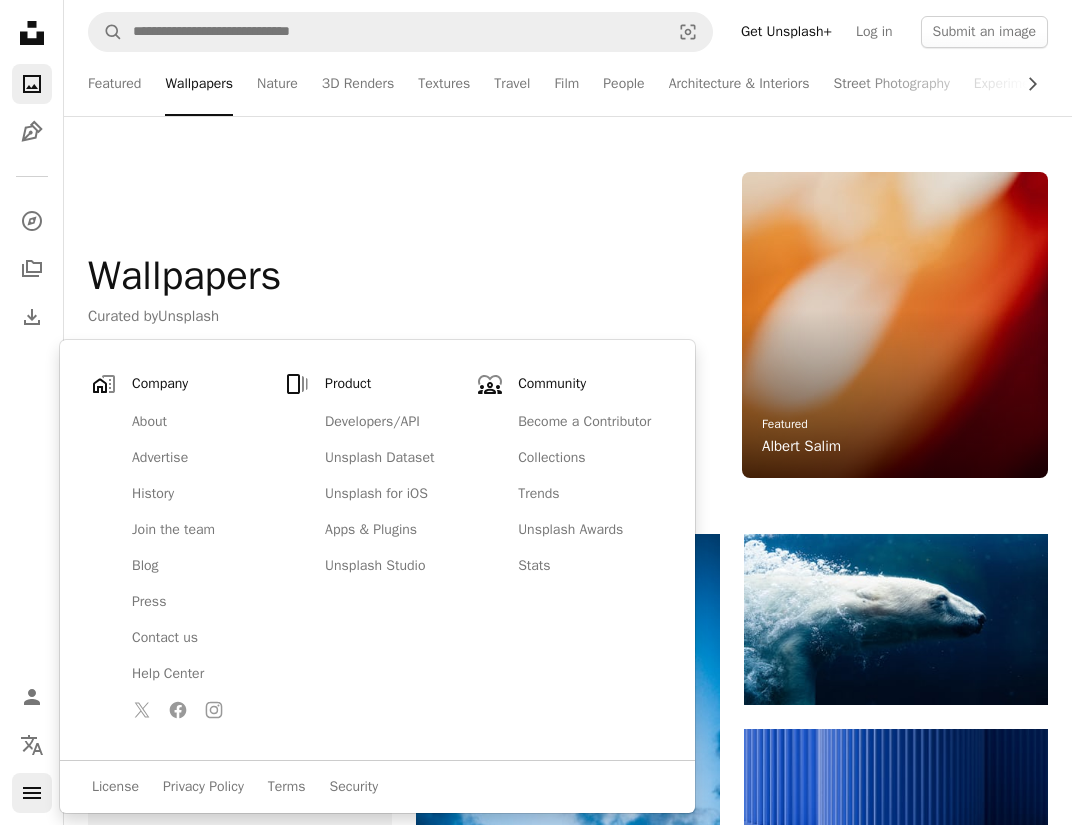 click 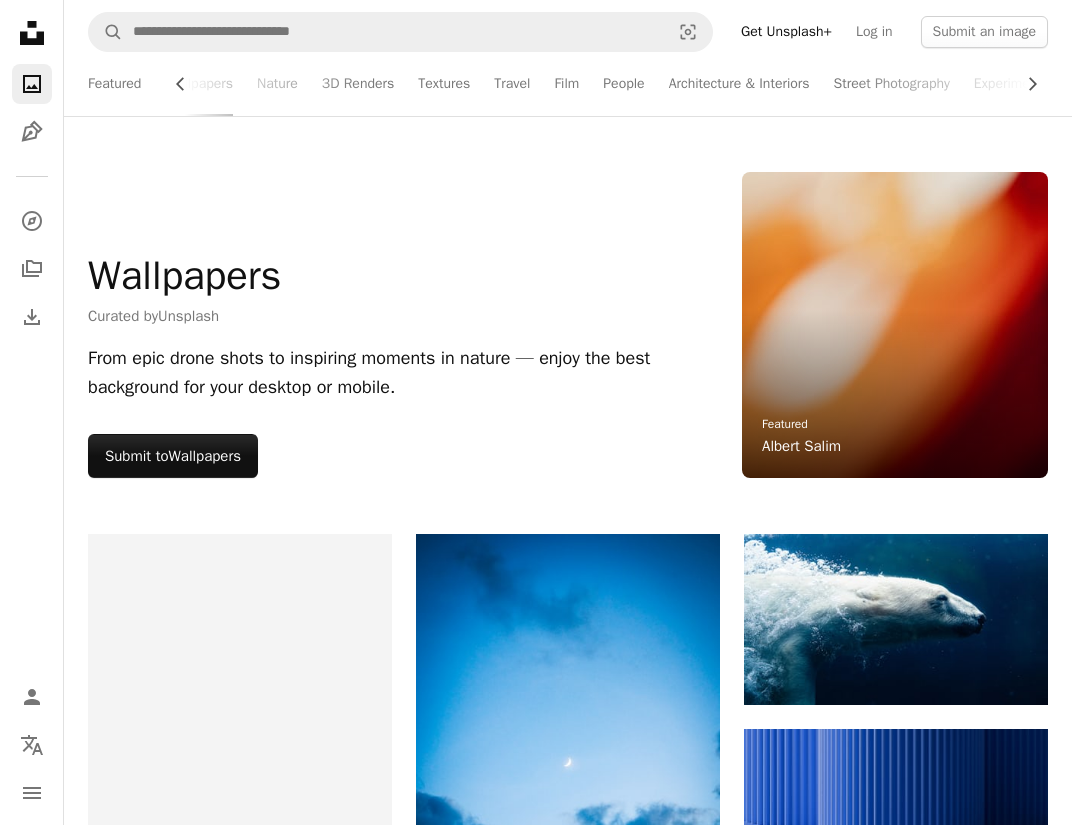 scroll, scrollTop: 0, scrollLeft: 13, axis: horizontal 